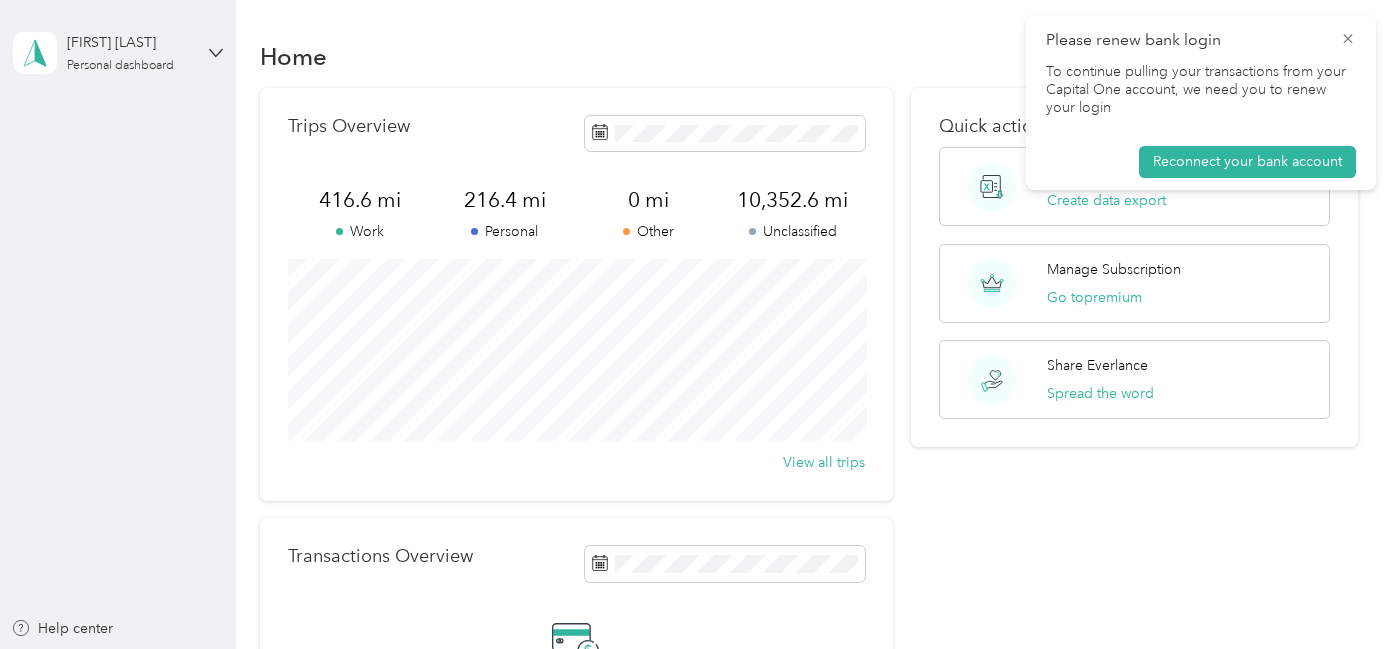 scroll, scrollTop: 0, scrollLeft: 0, axis: both 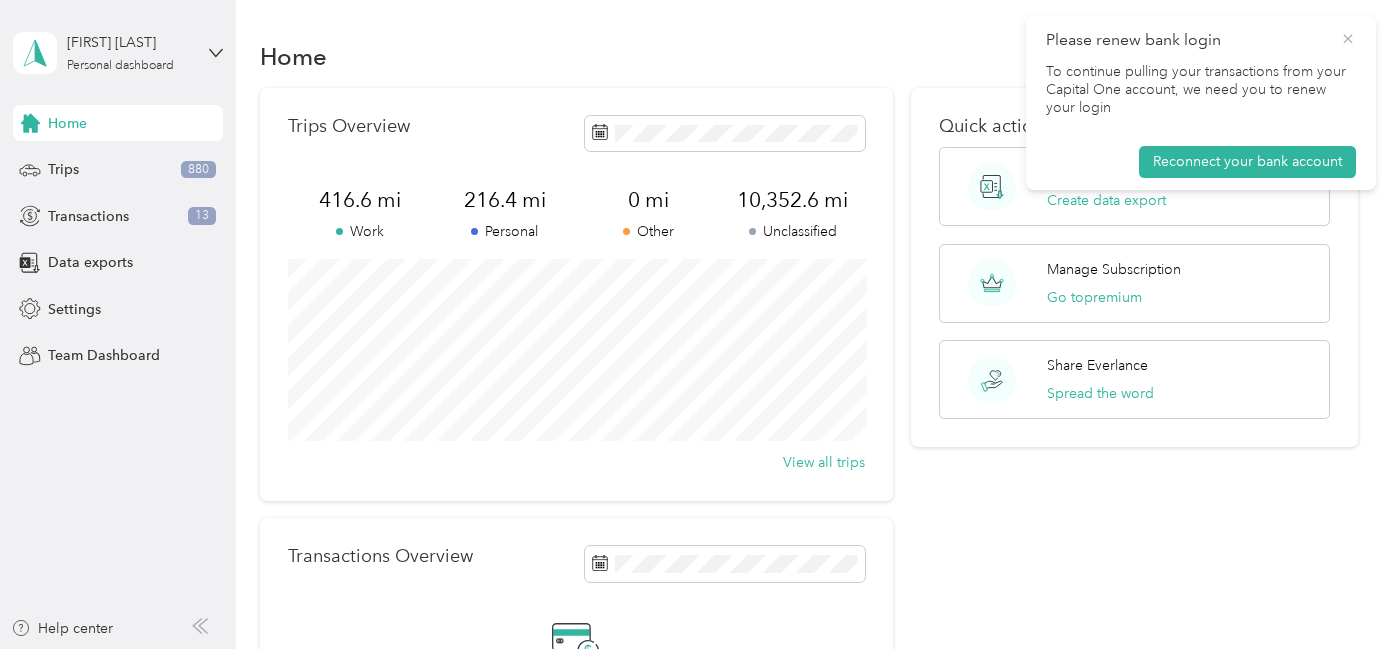 click 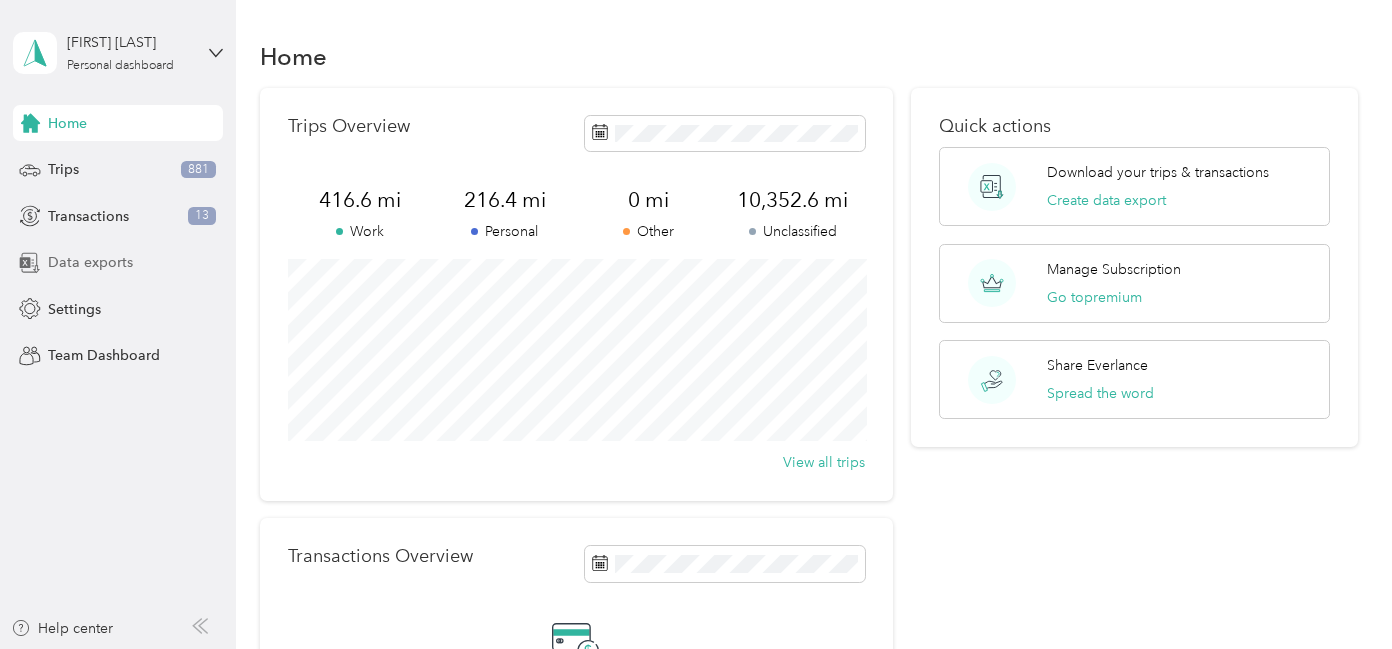 click on "Data exports" at bounding box center (90, 262) 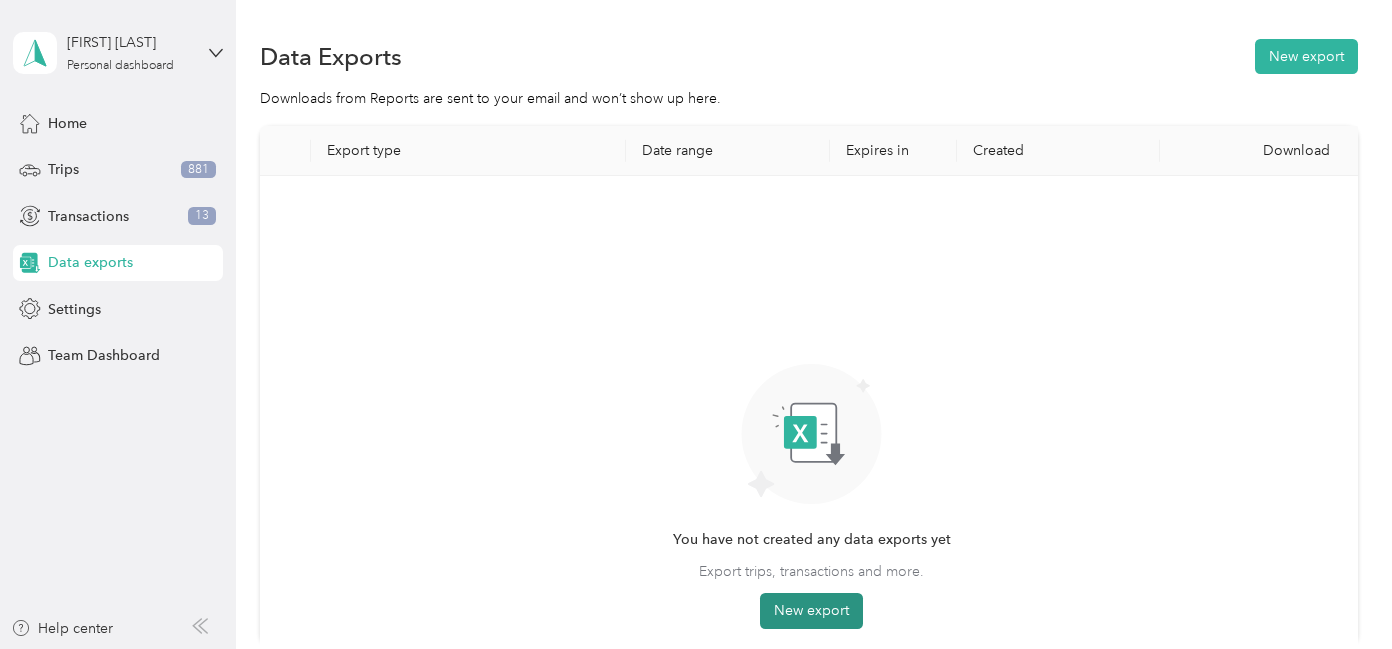 click on "New export" at bounding box center [811, 611] 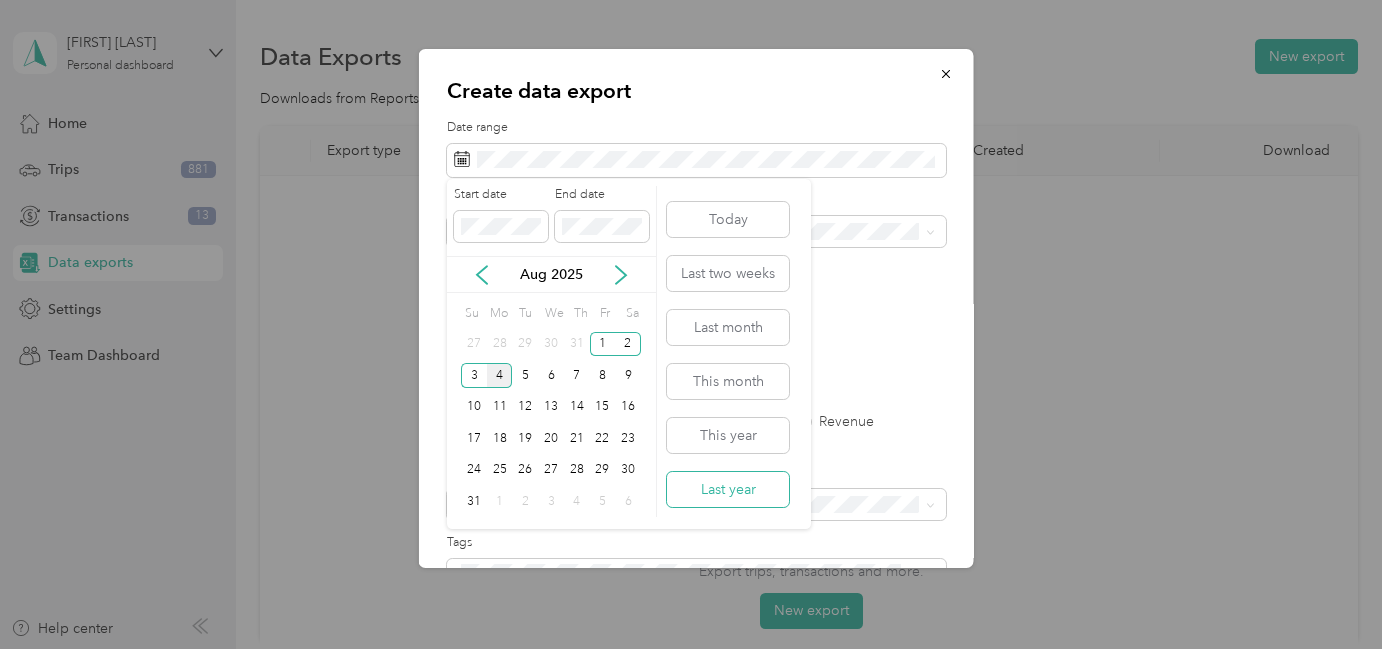 click on "Last year" at bounding box center [728, 489] 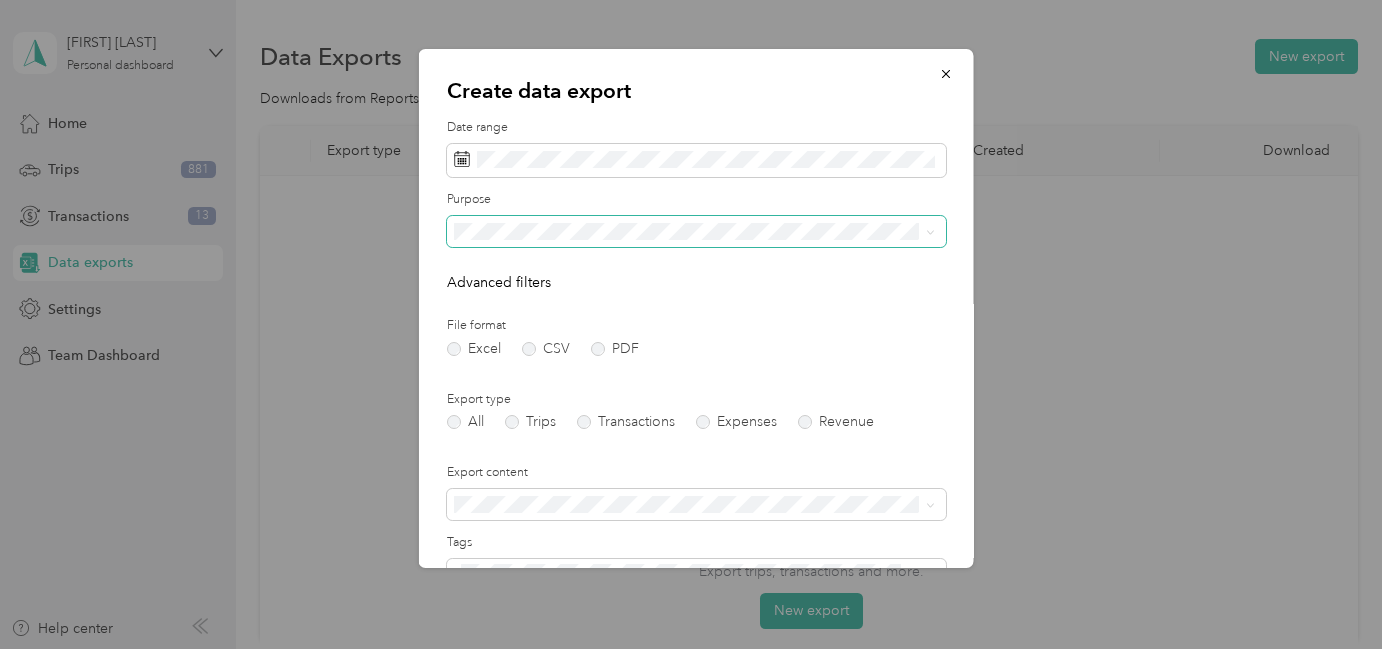click at bounding box center [696, 232] 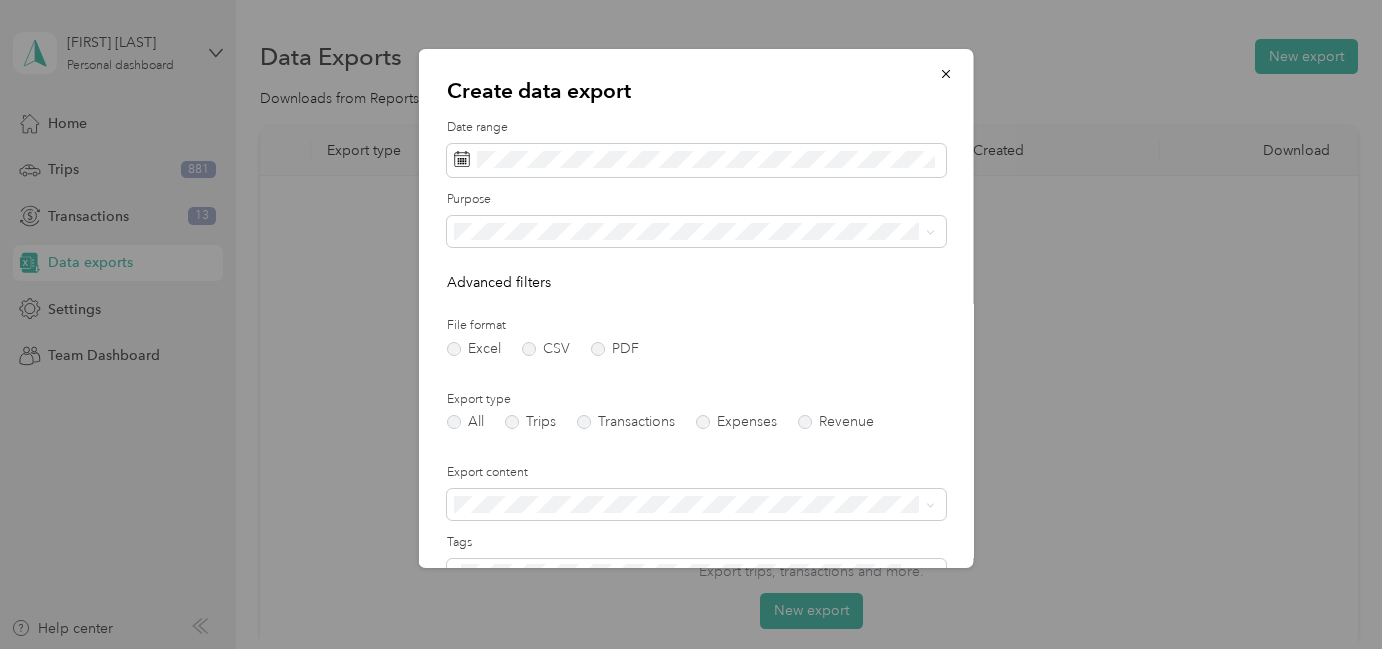 scroll, scrollTop: 207, scrollLeft: 0, axis: vertical 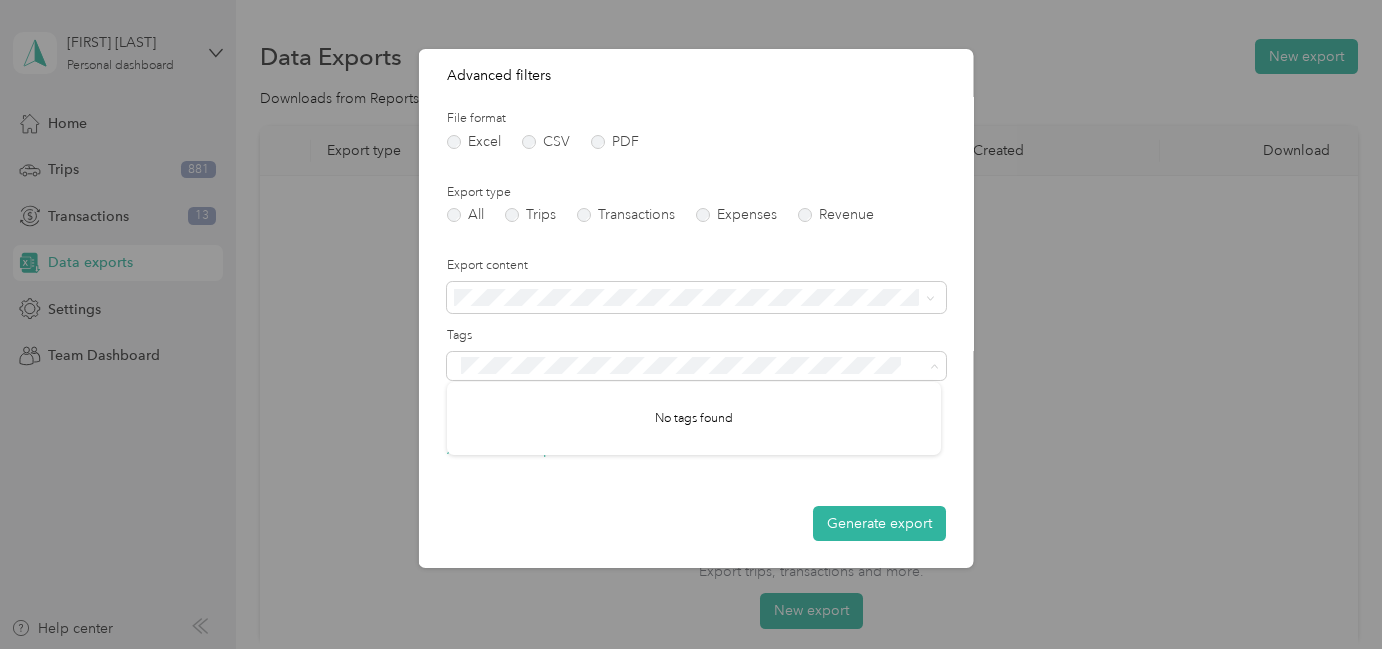 click on "Date range   Purpose   Advanced filters   File format   Excel CSV PDF Export type   All Trips Transactions Expenses Revenue Export content   Tags   All tags will be exported unless you choose specific tags. Additional recipients Generate export" at bounding box center [696, 226] 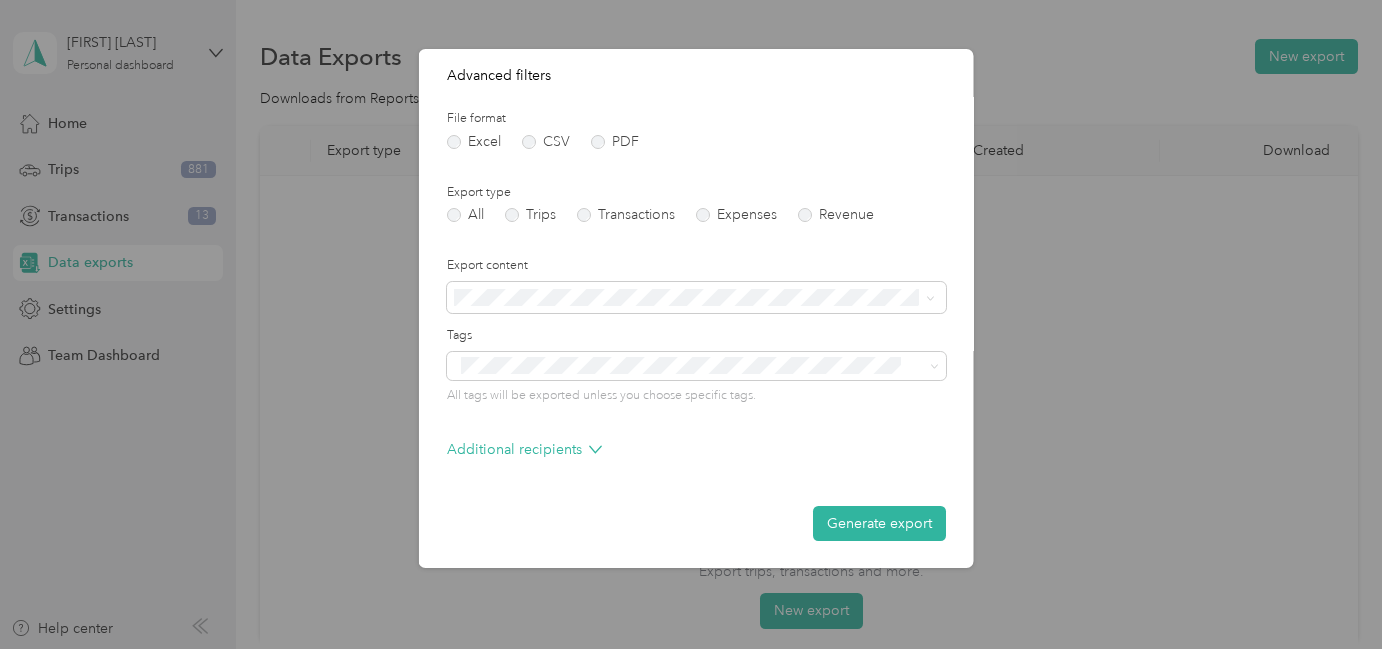 click on "Additional recipients" at bounding box center [696, 455] 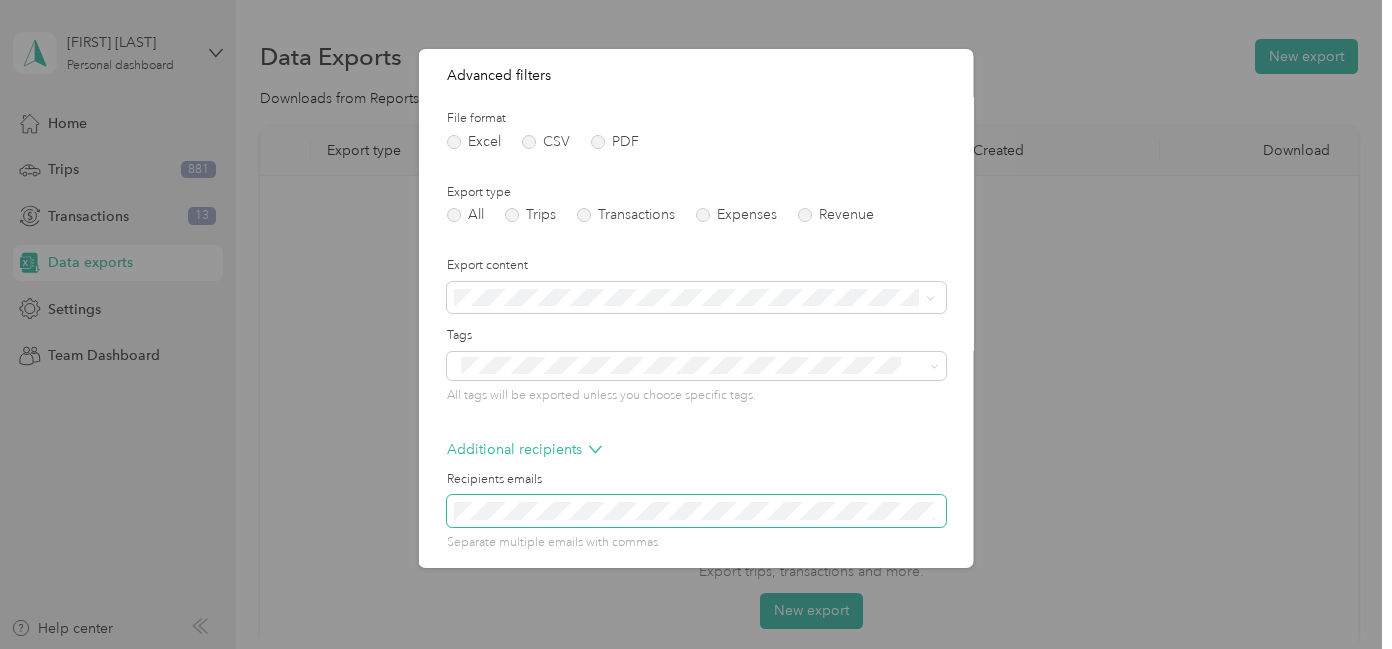 click on "Generate export" at bounding box center (879, 603) 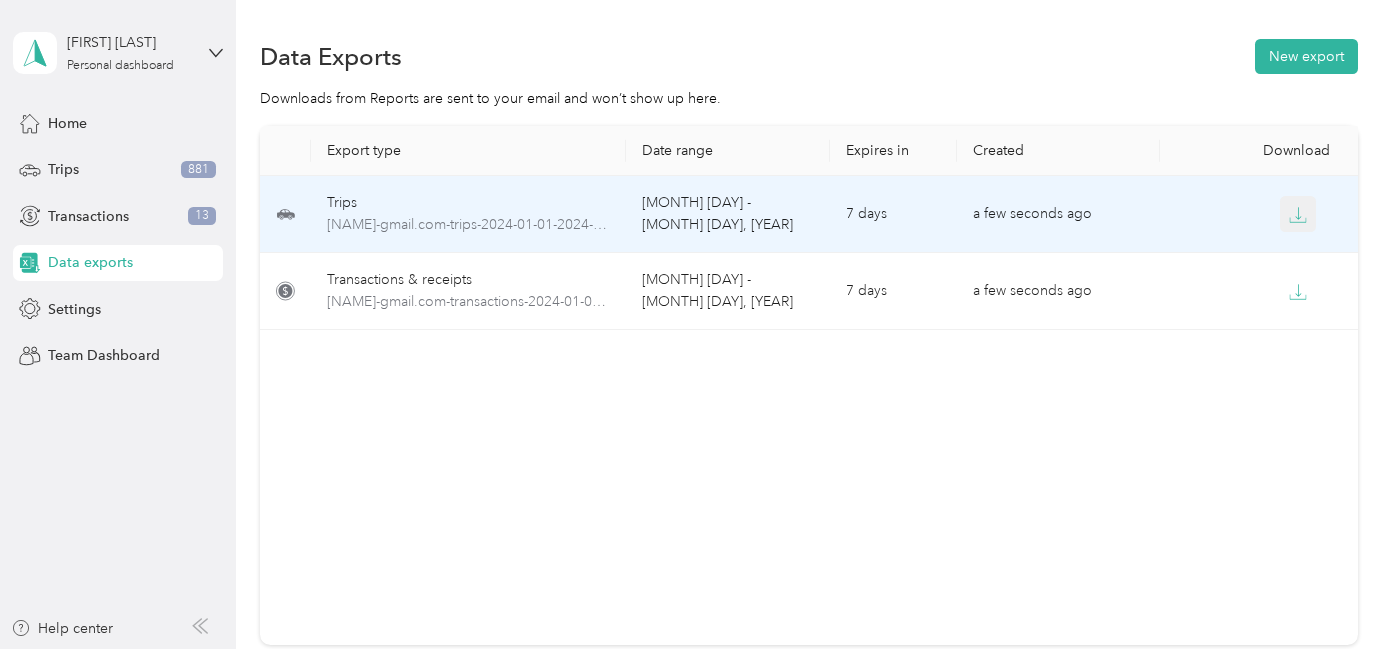 click 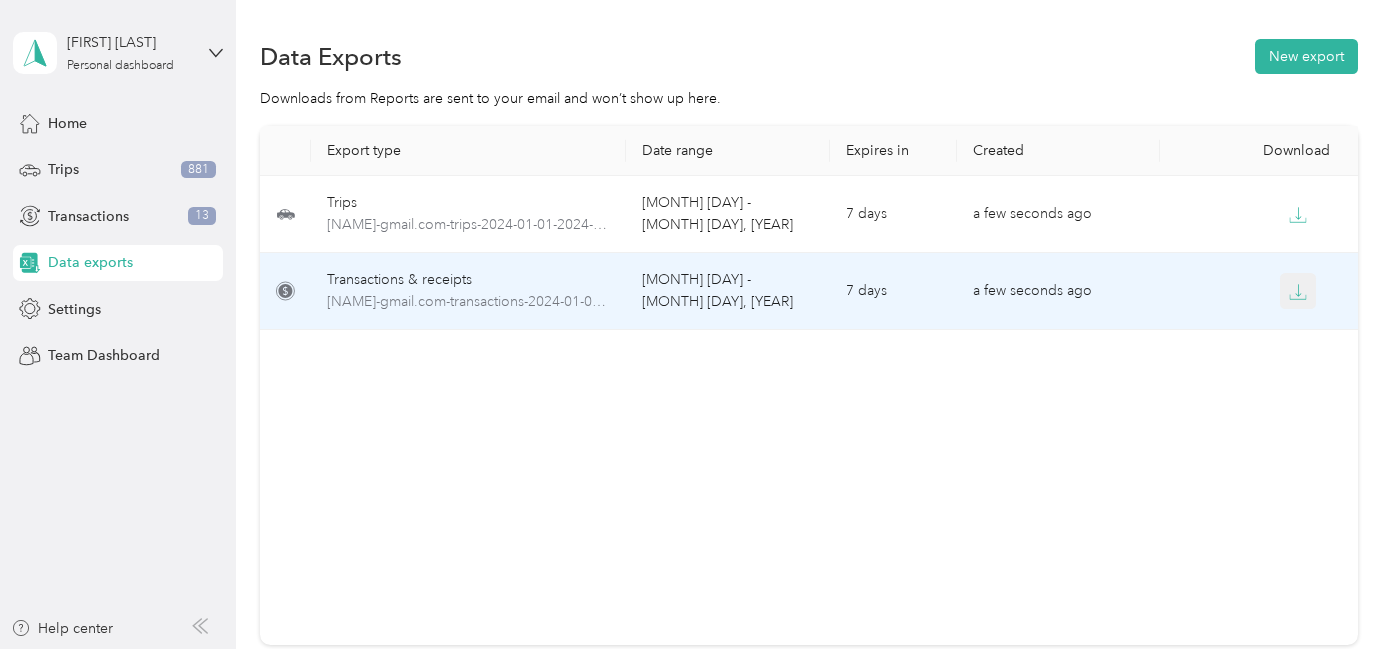 click at bounding box center (1298, 291) 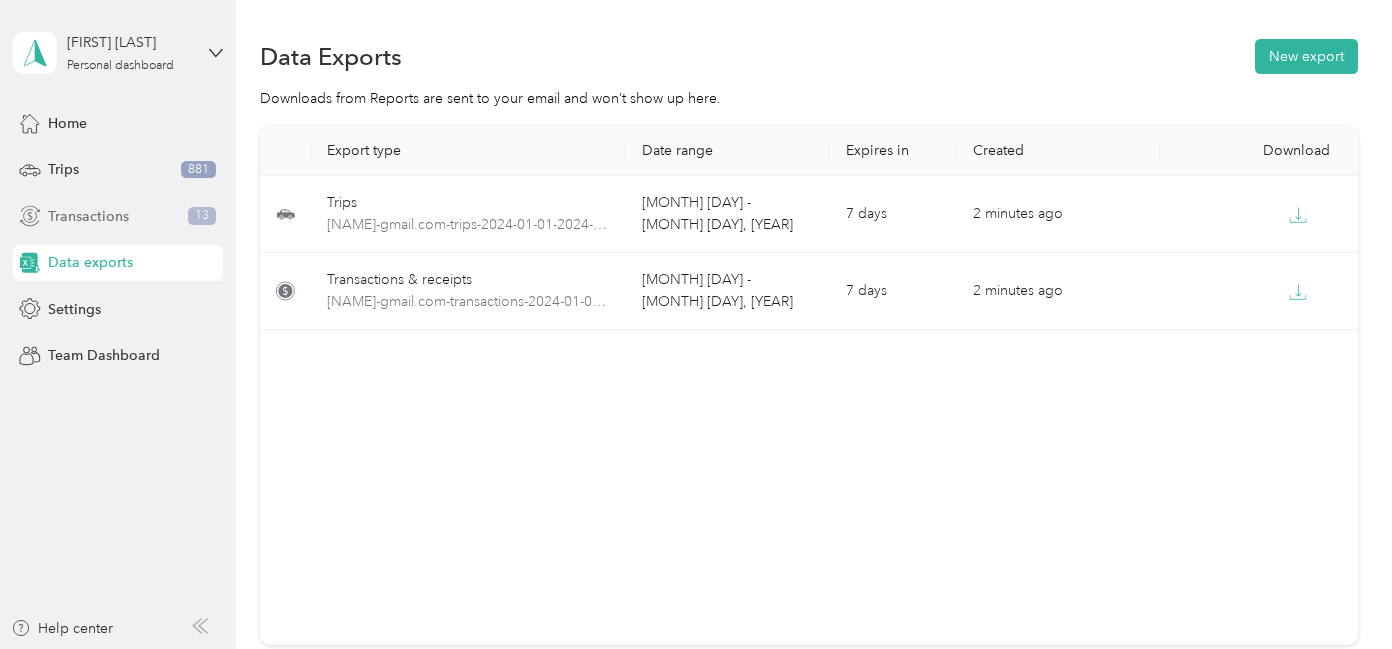 click on "Transactions" at bounding box center [88, 216] 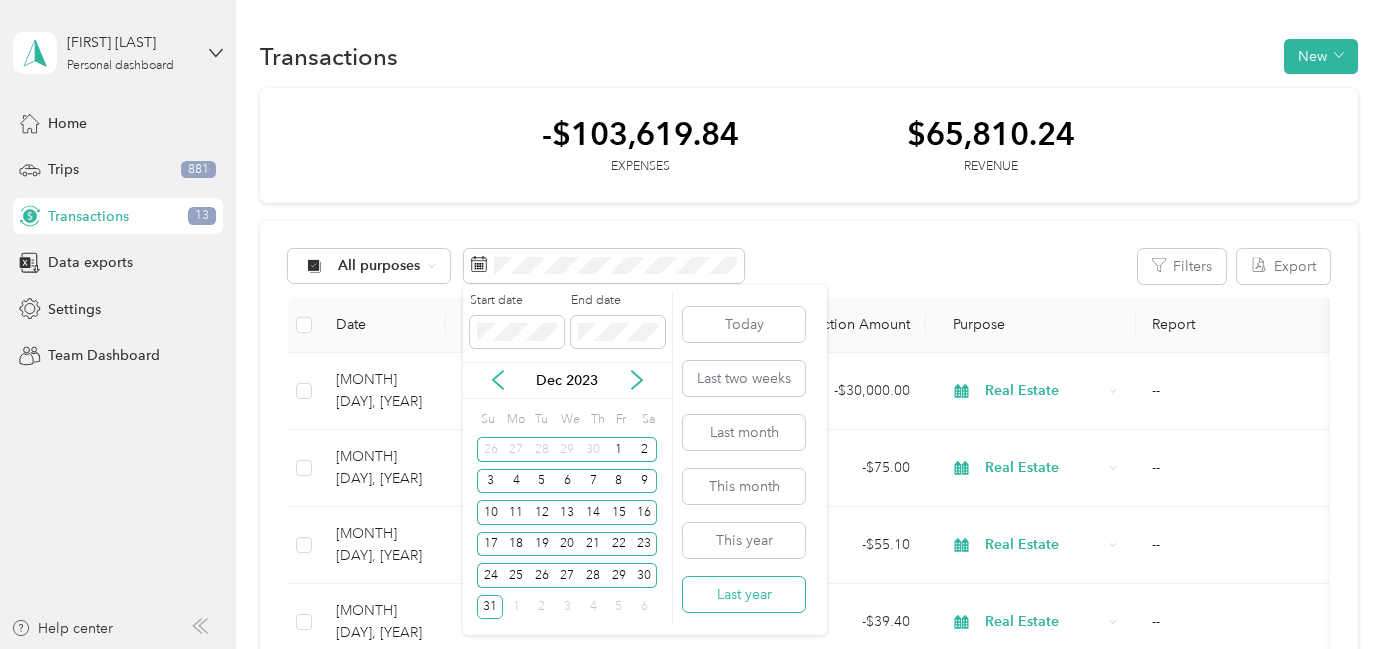 click on "Last year" at bounding box center (744, 594) 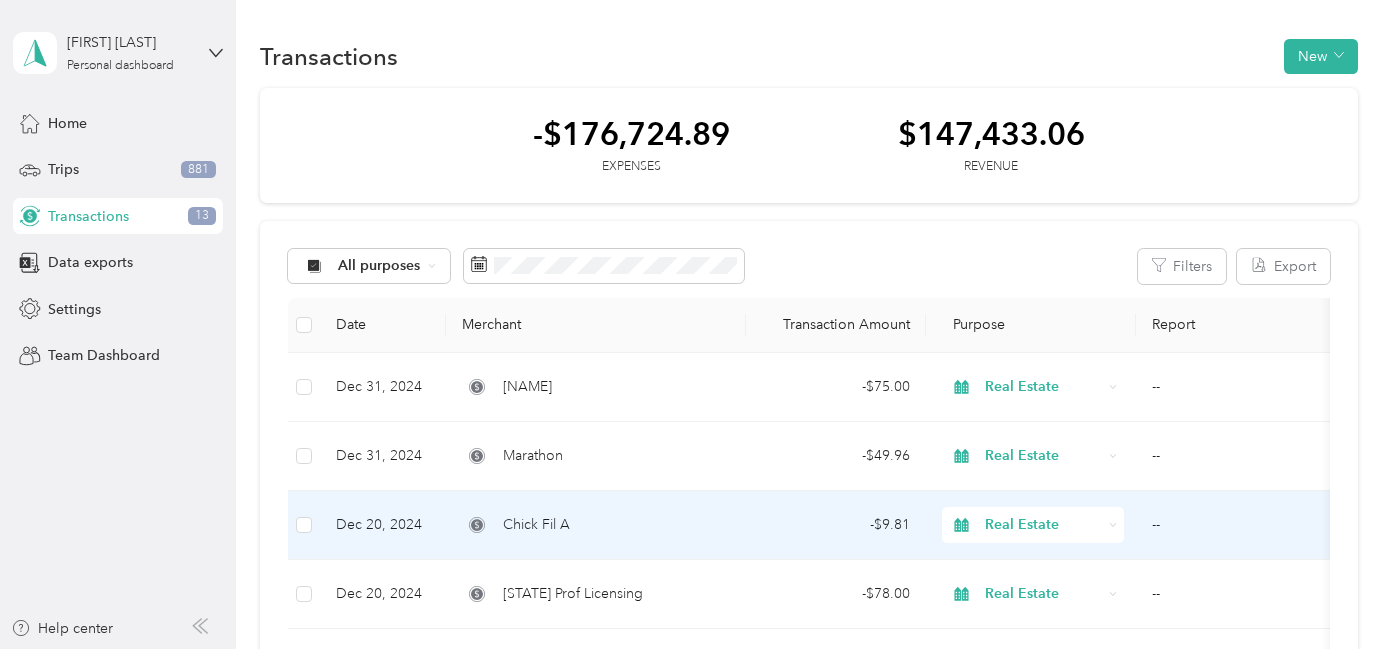 click on "-  $49.96" at bounding box center (836, 456) 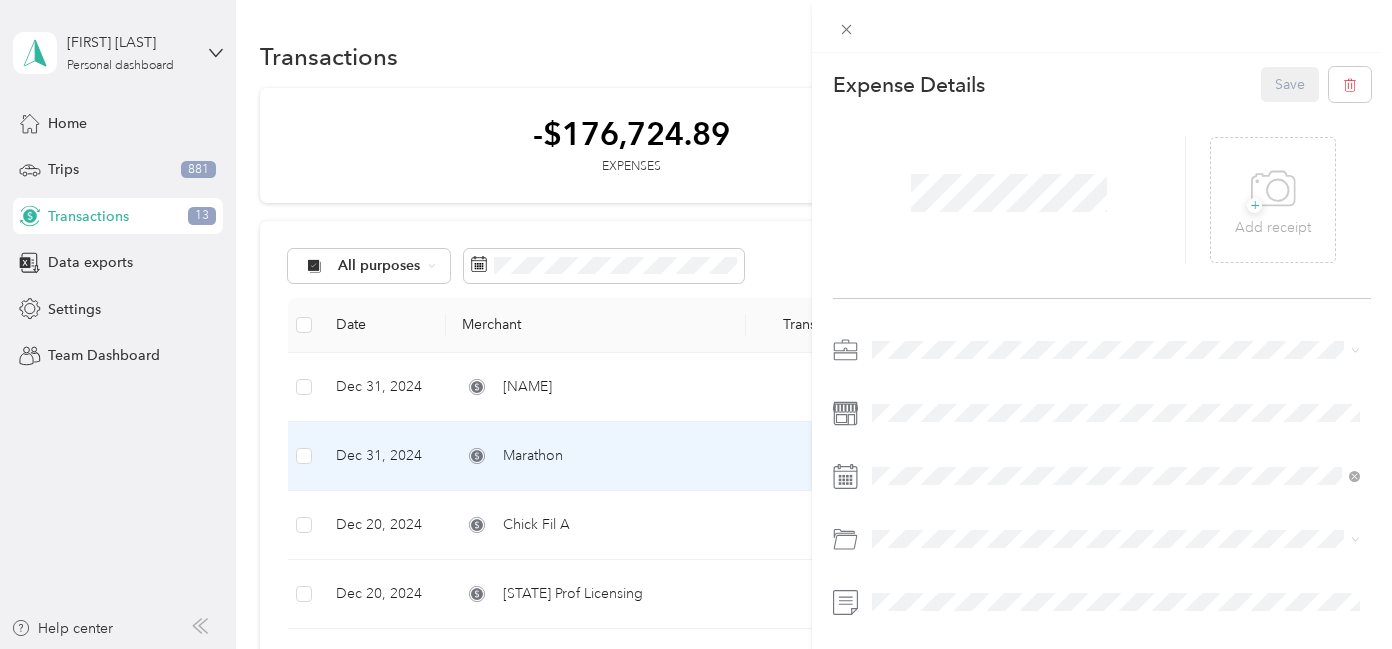 click on "This  expense  cannot be edited because it is either under review, approved, or paid. Contact your Team Manager to edit it.  Expense Details Save + Add receipt" at bounding box center [696, 324] 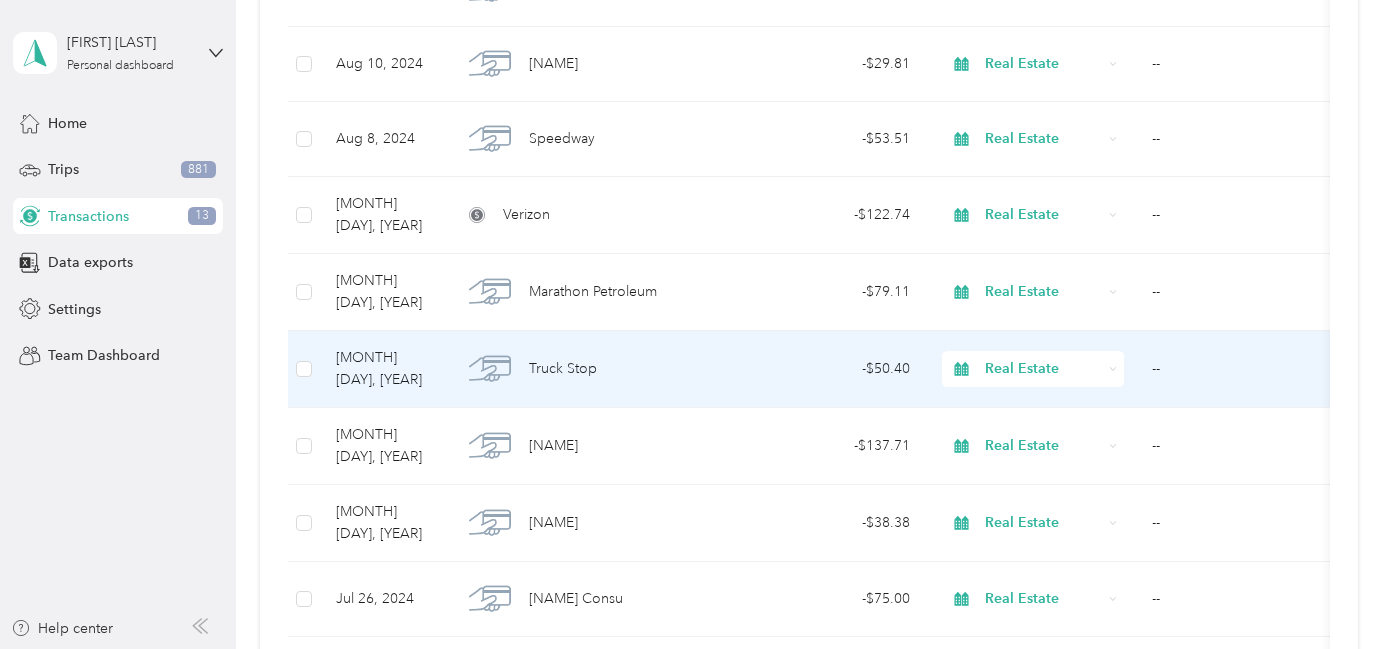 scroll, scrollTop: 6844, scrollLeft: 0, axis: vertical 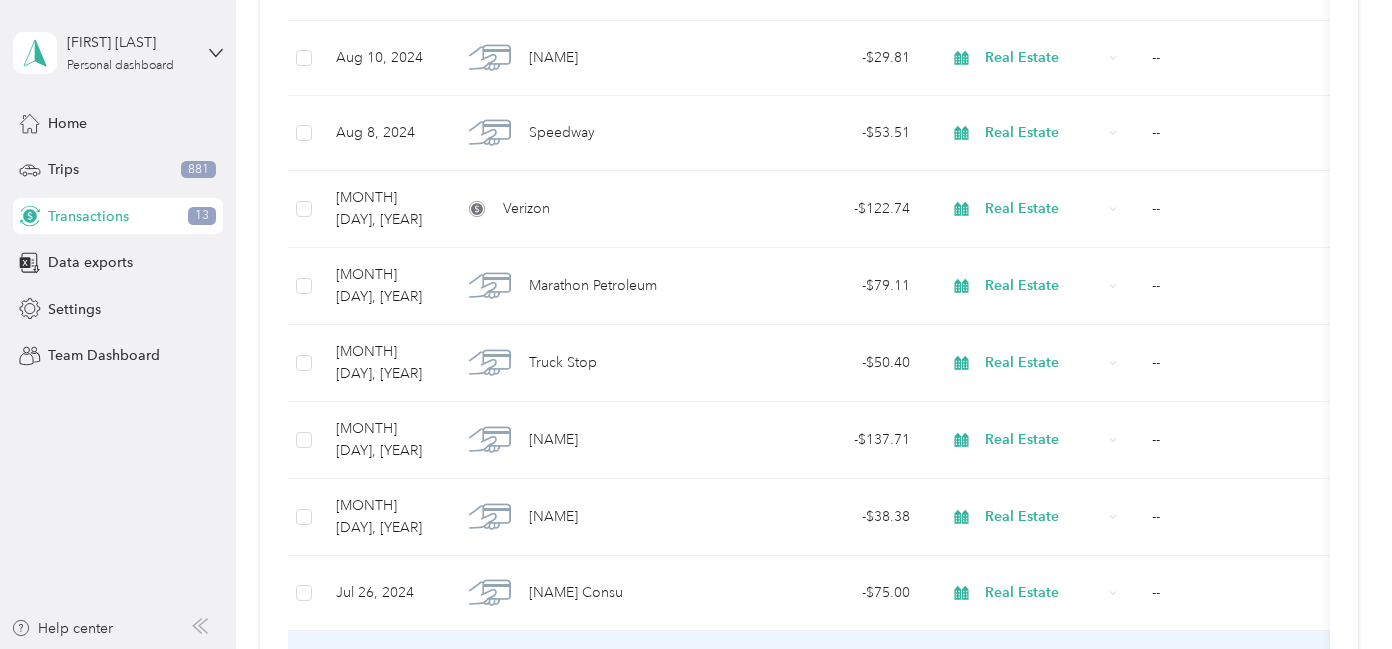 click on "-  $105,000.00" at bounding box center (836, 669) 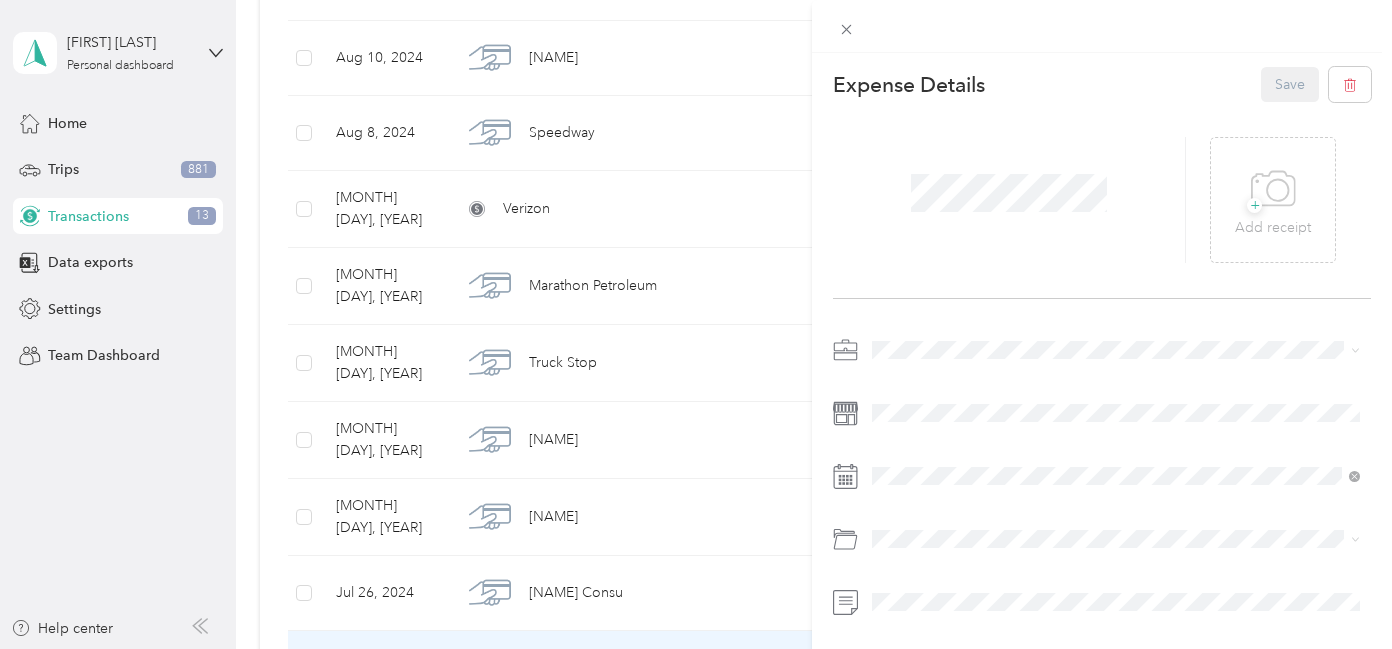 scroll, scrollTop: 63, scrollLeft: 0, axis: vertical 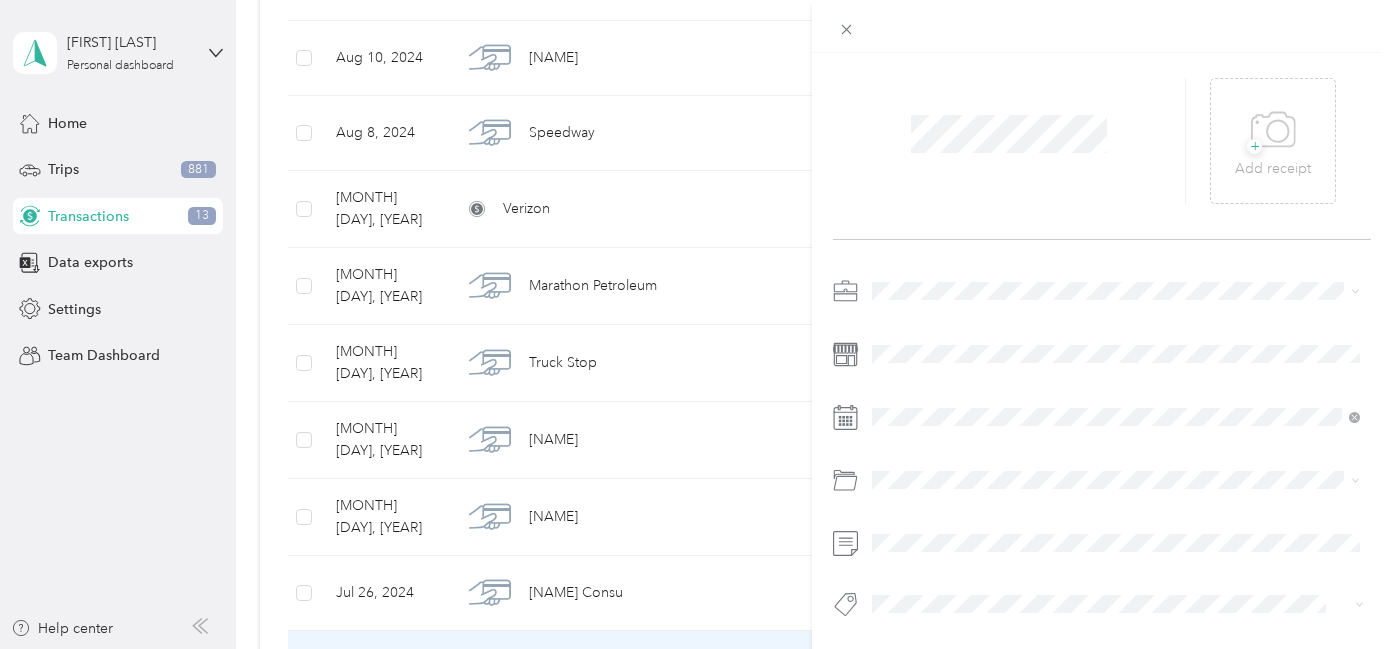 click on "This  expense  cannot be edited because it is either under review, approved, or paid. Contact your Team Manager to edit it.  Expense Details Save + Add receipt" at bounding box center (696, 324) 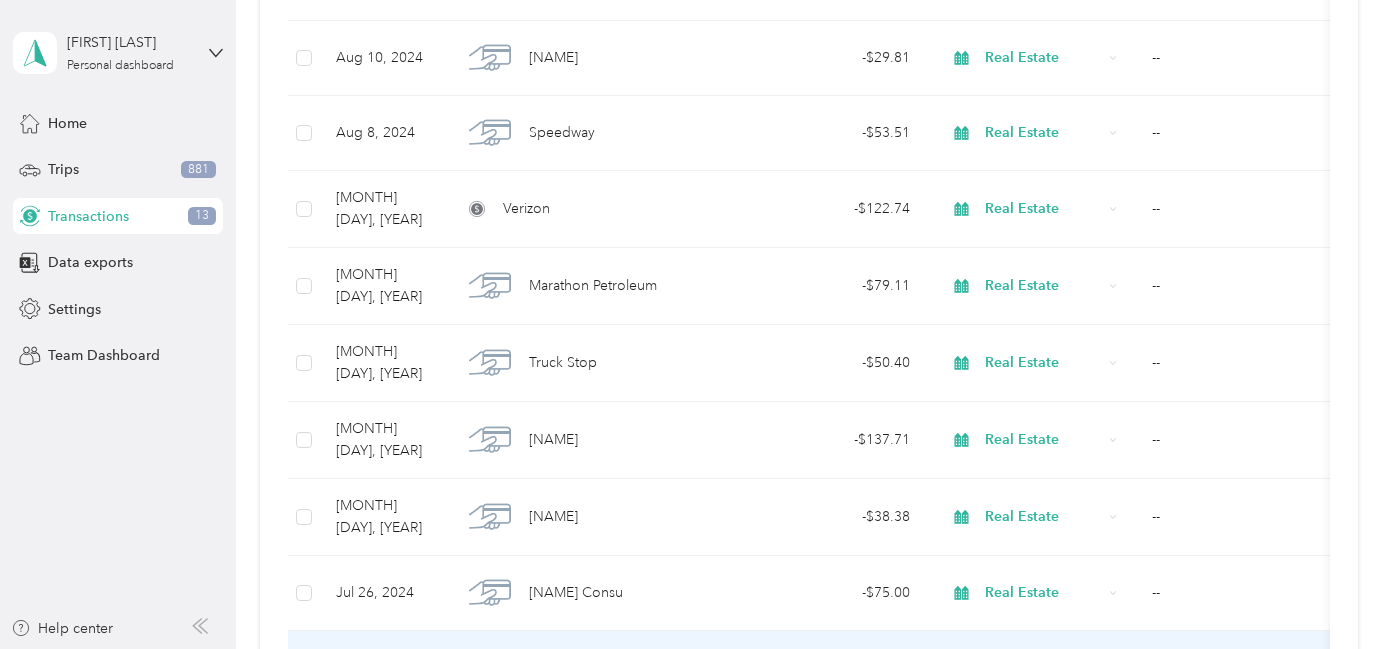 click on "--" at bounding box center (1236, 669) 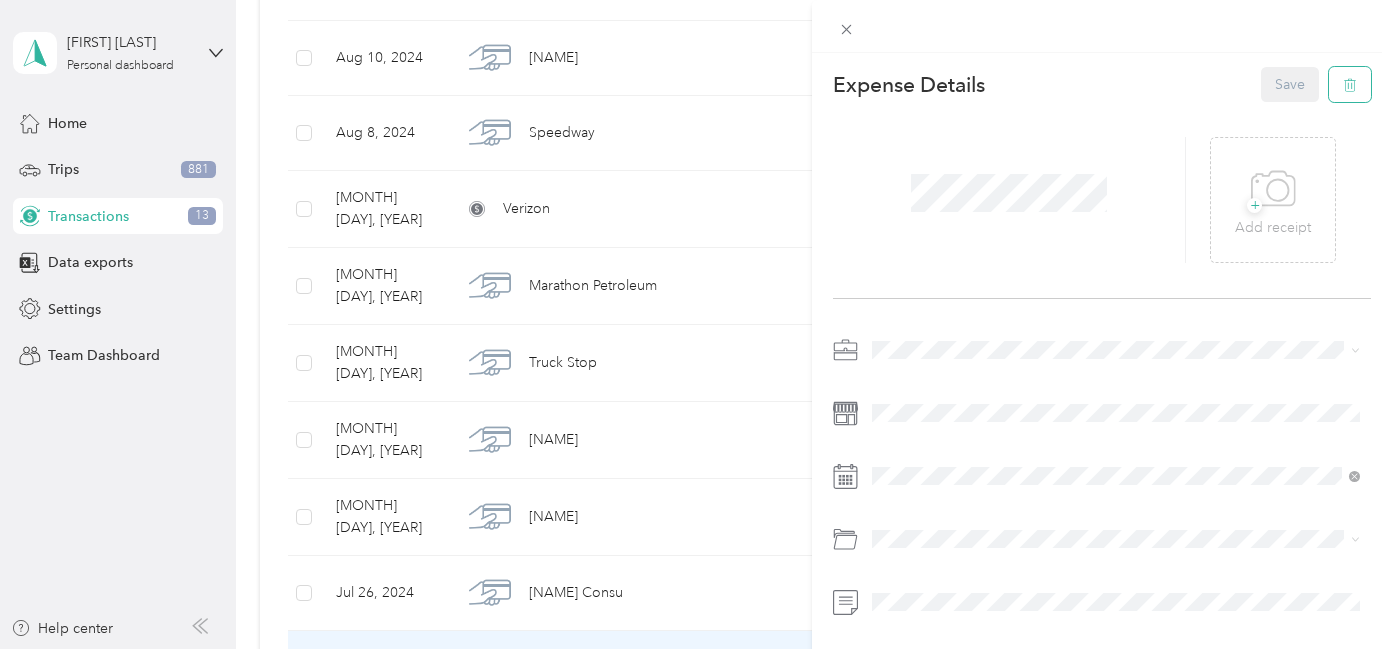 click 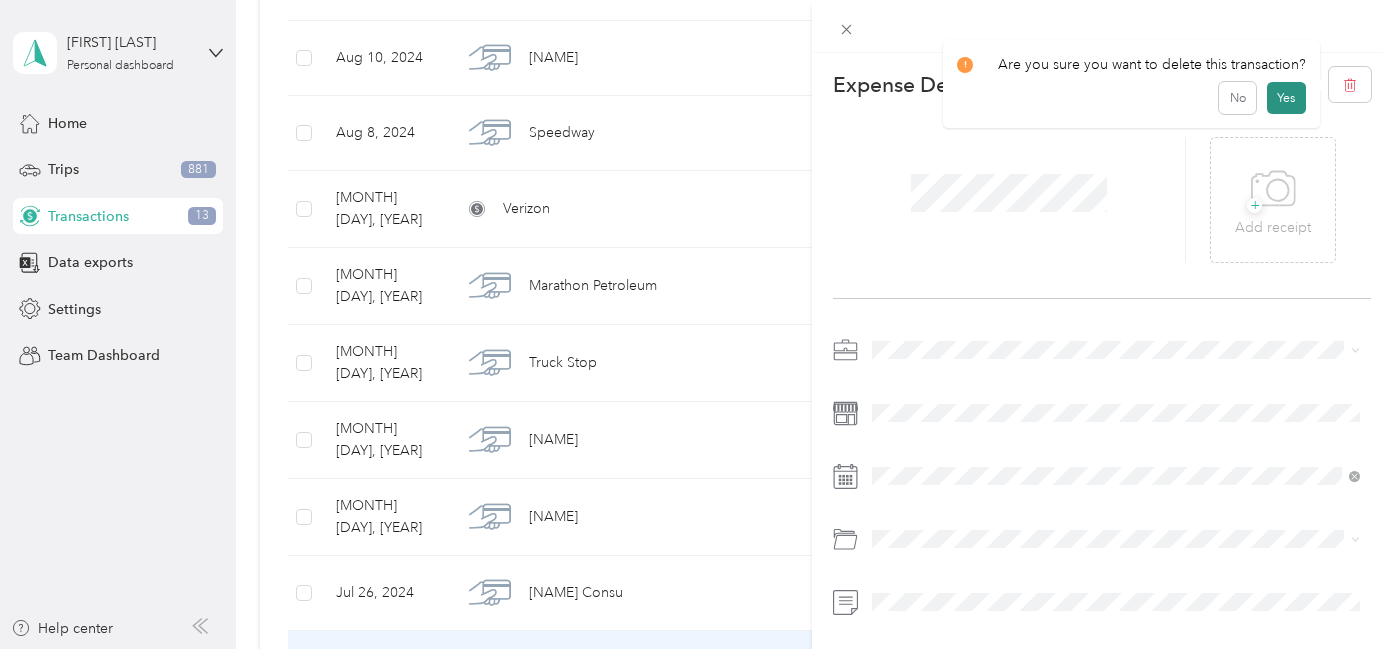 click on "Yes" at bounding box center (1286, 98) 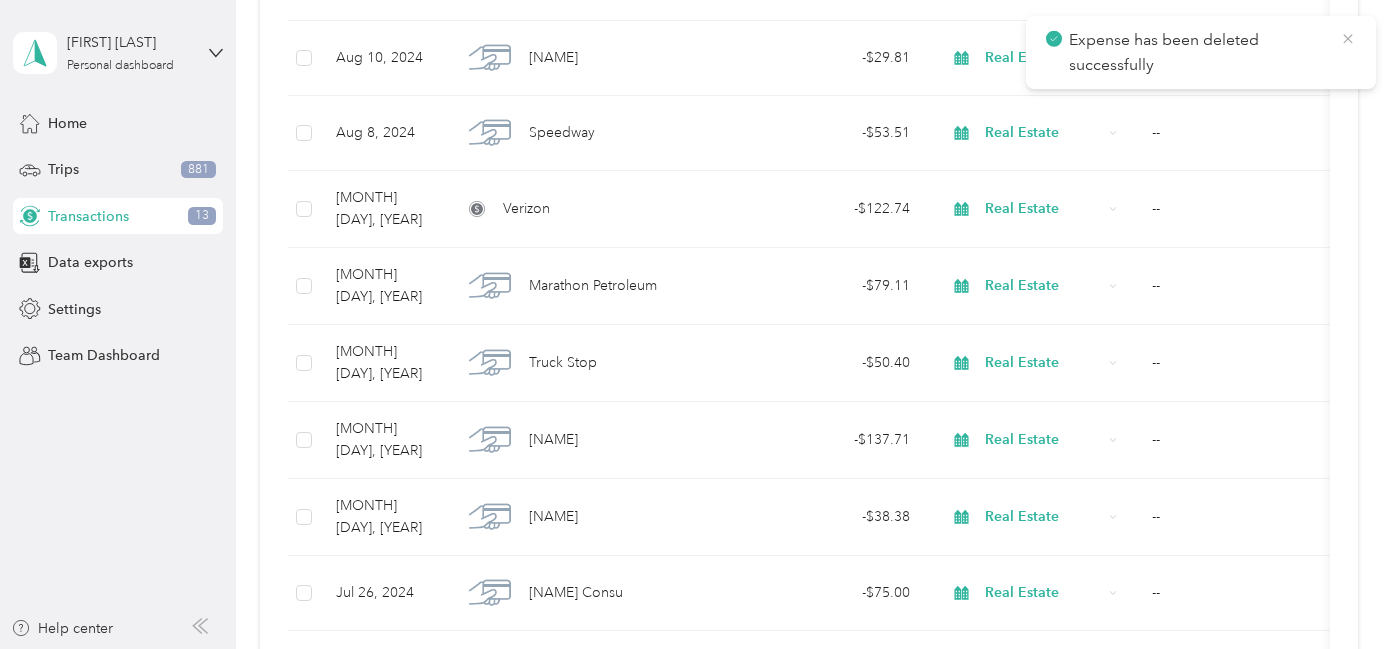 click 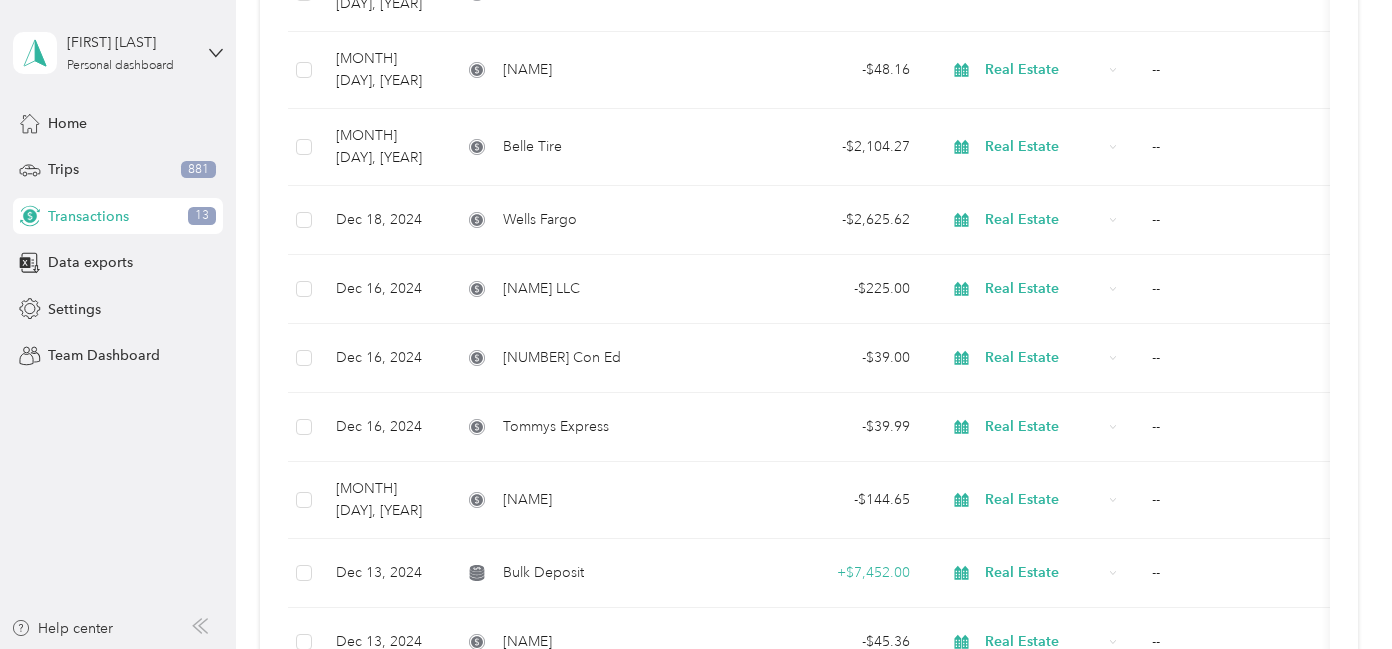 scroll, scrollTop: 0, scrollLeft: 0, axis: both 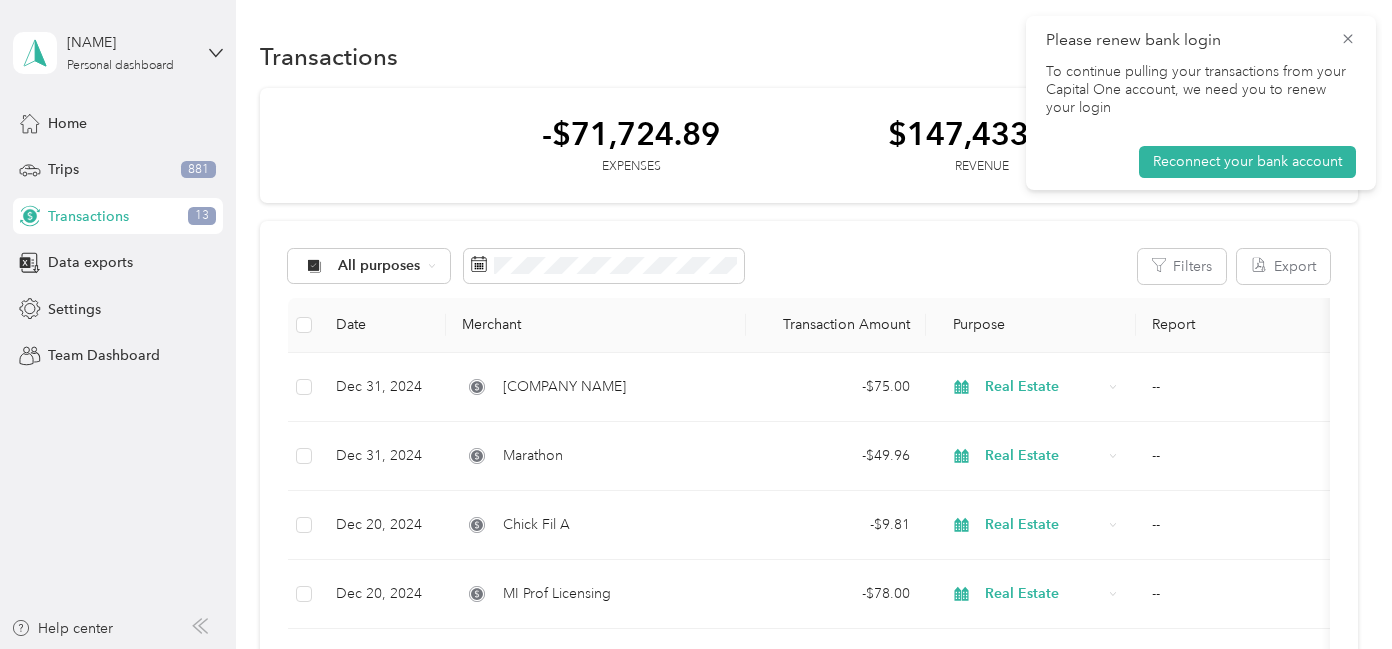 click on "All purposes Filters Export" at bounding box center (808, 266) 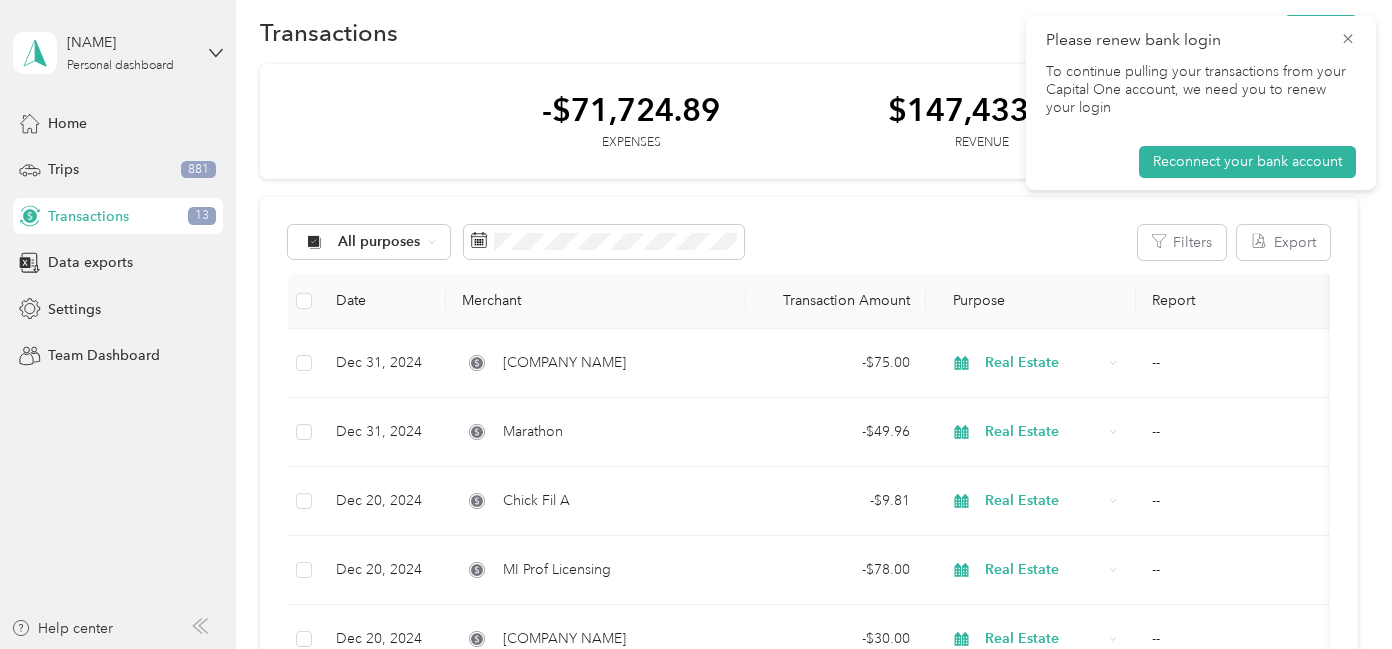 scroll, scrollTop: 0, scrollLeft: 0, axis: both 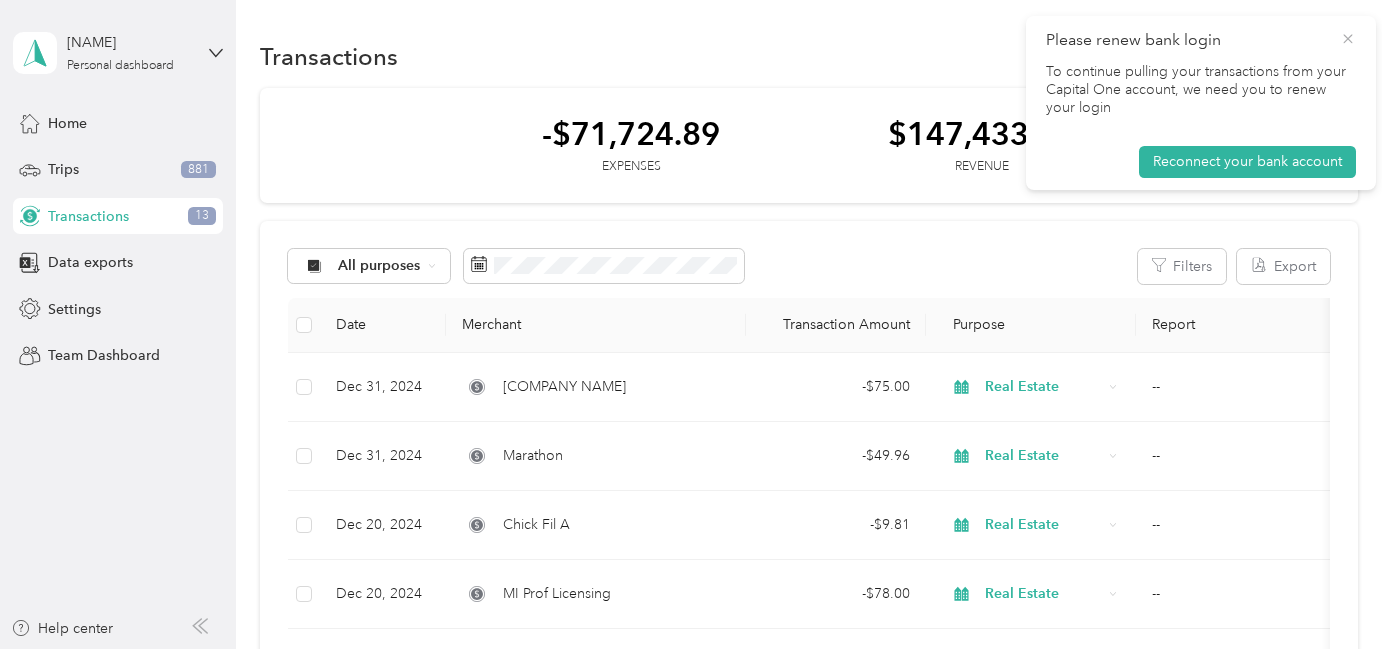 click 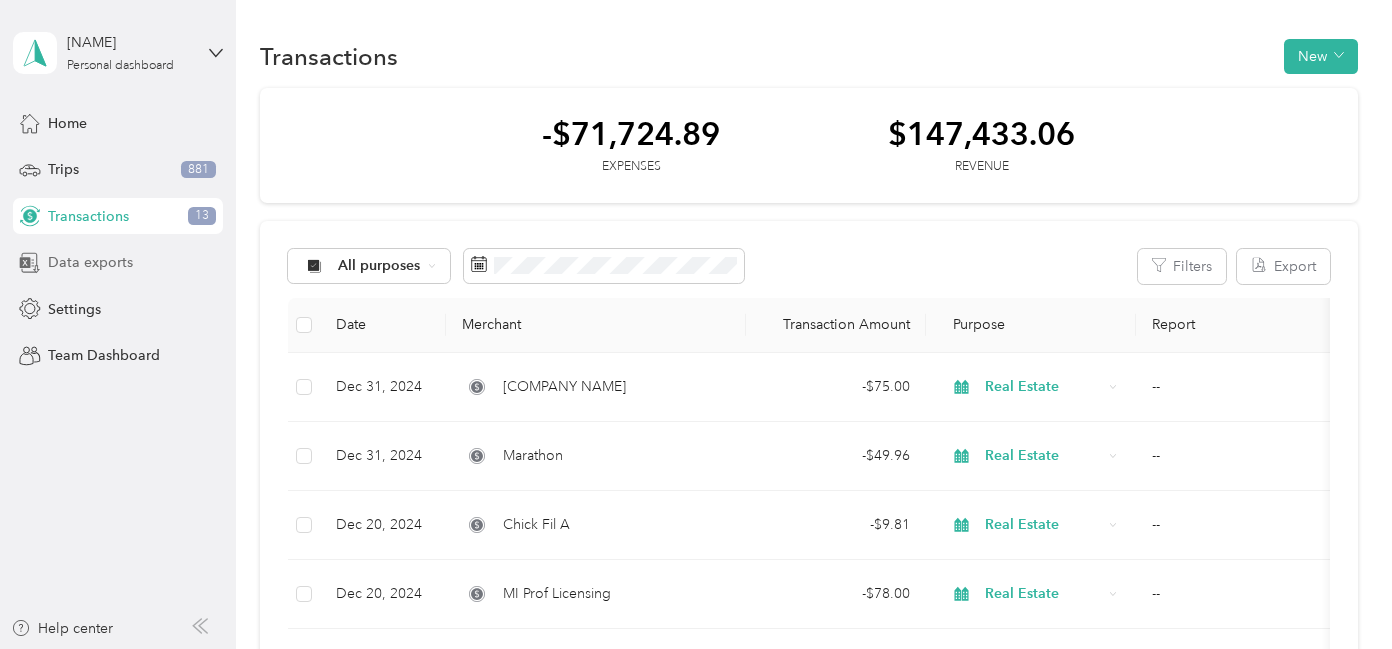 click on "Data exports" at bounding box center (90, 262) 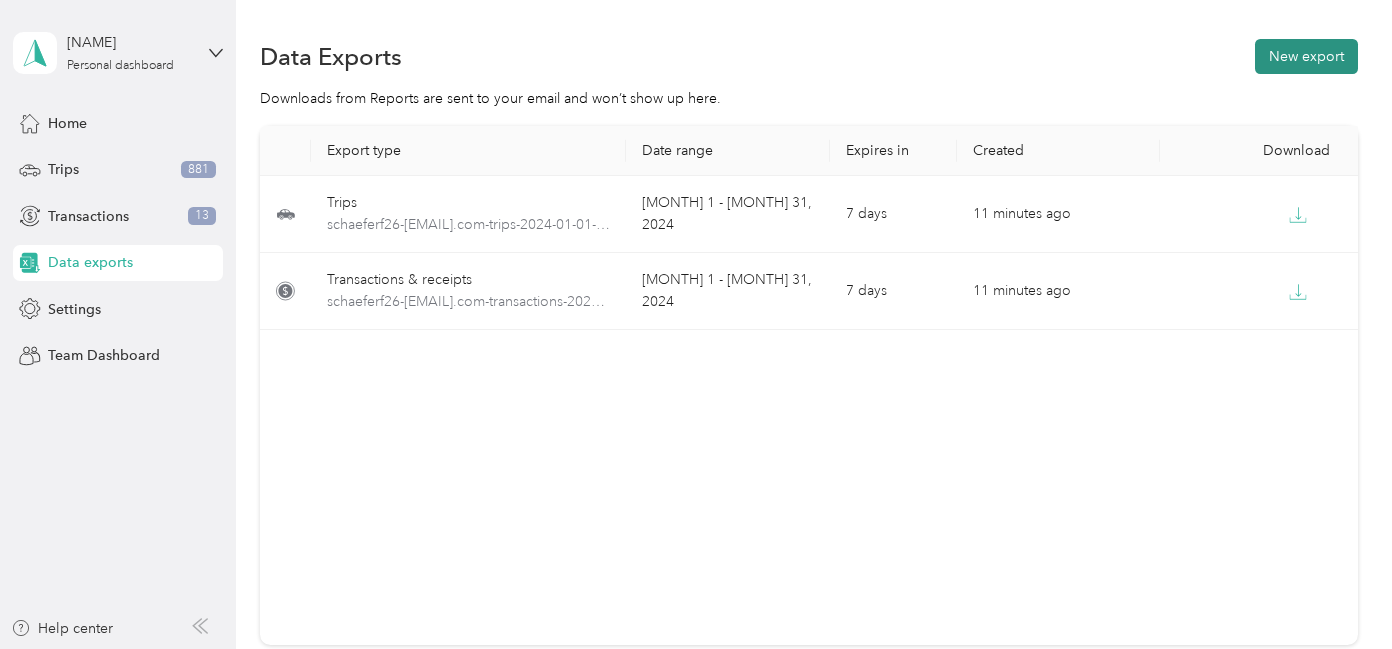 click on "New export" at bounding box center [1306, 56] 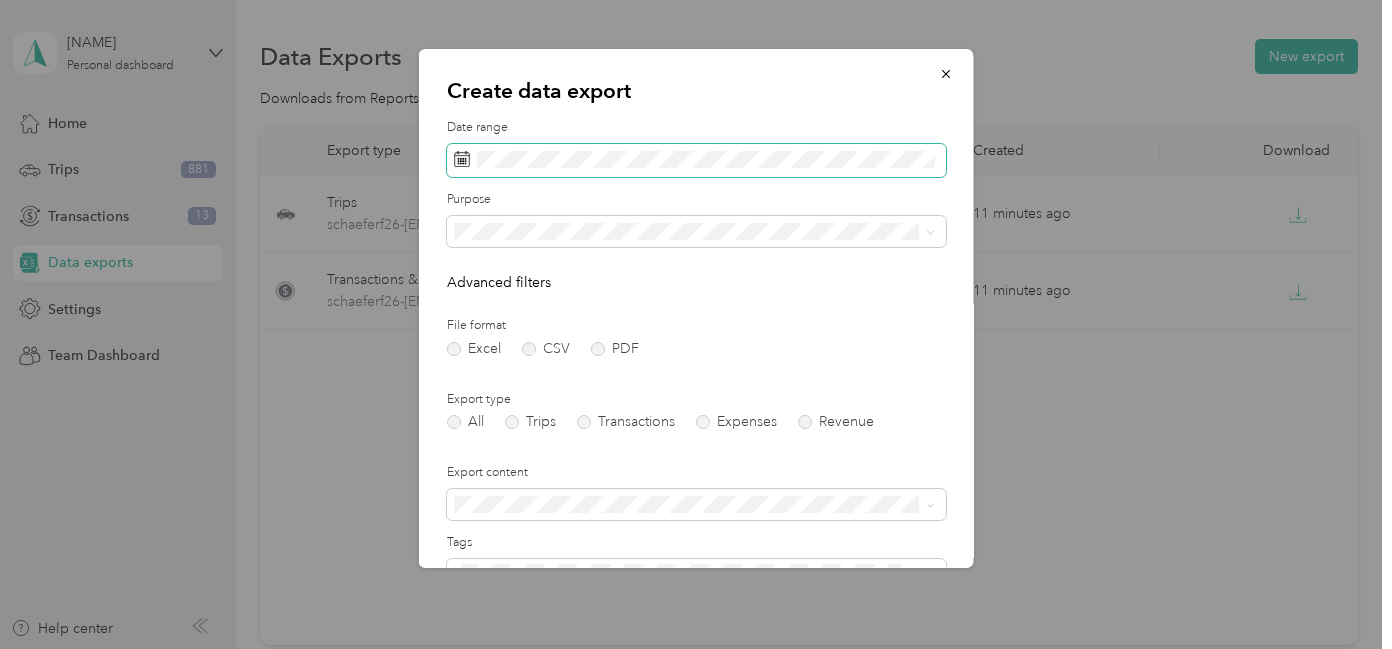 click at bounding box center [696, 161] 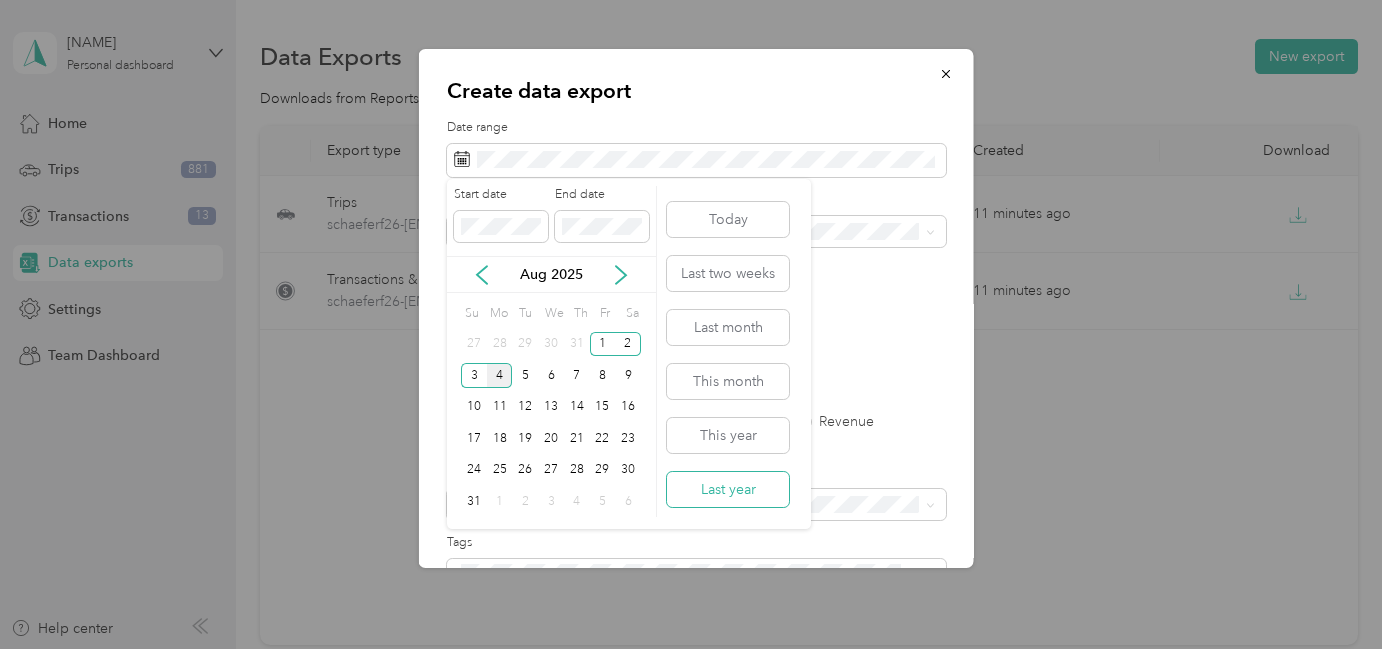 click on "Last year" at bounding box center [728, 489] 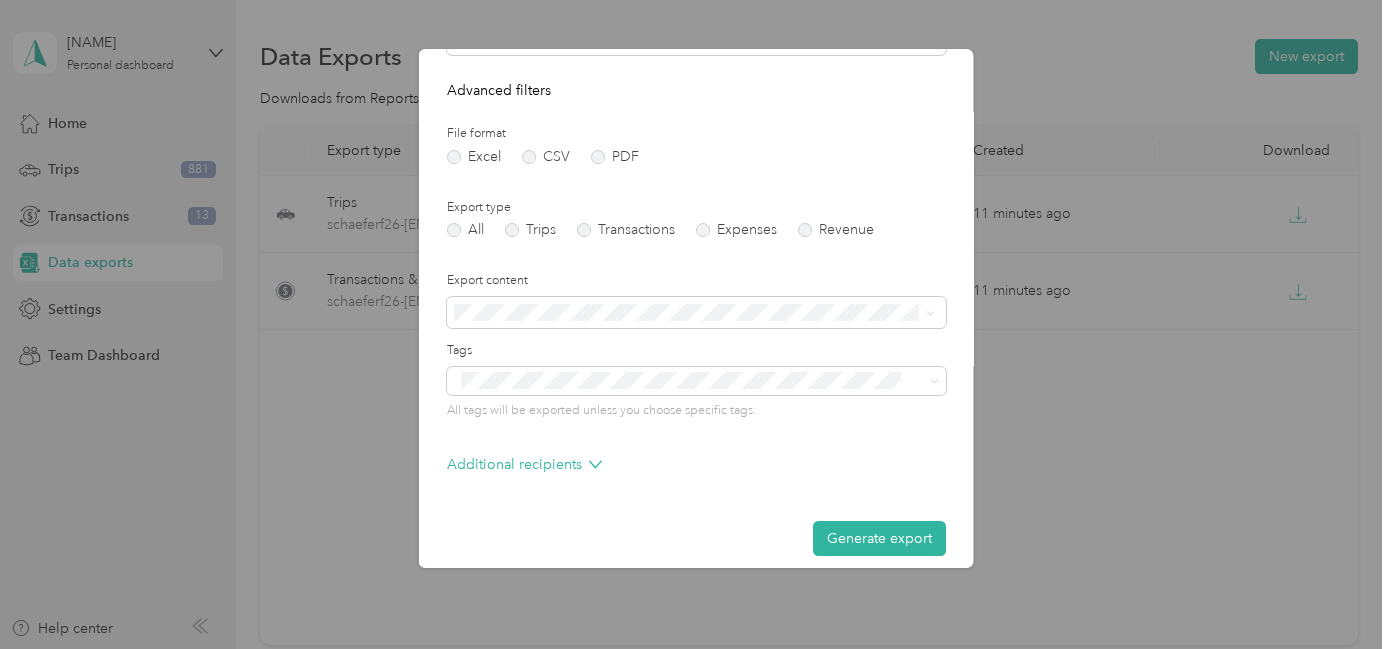 scroll, scrollTop: 207, scrollLeft: 0, axis: vertical 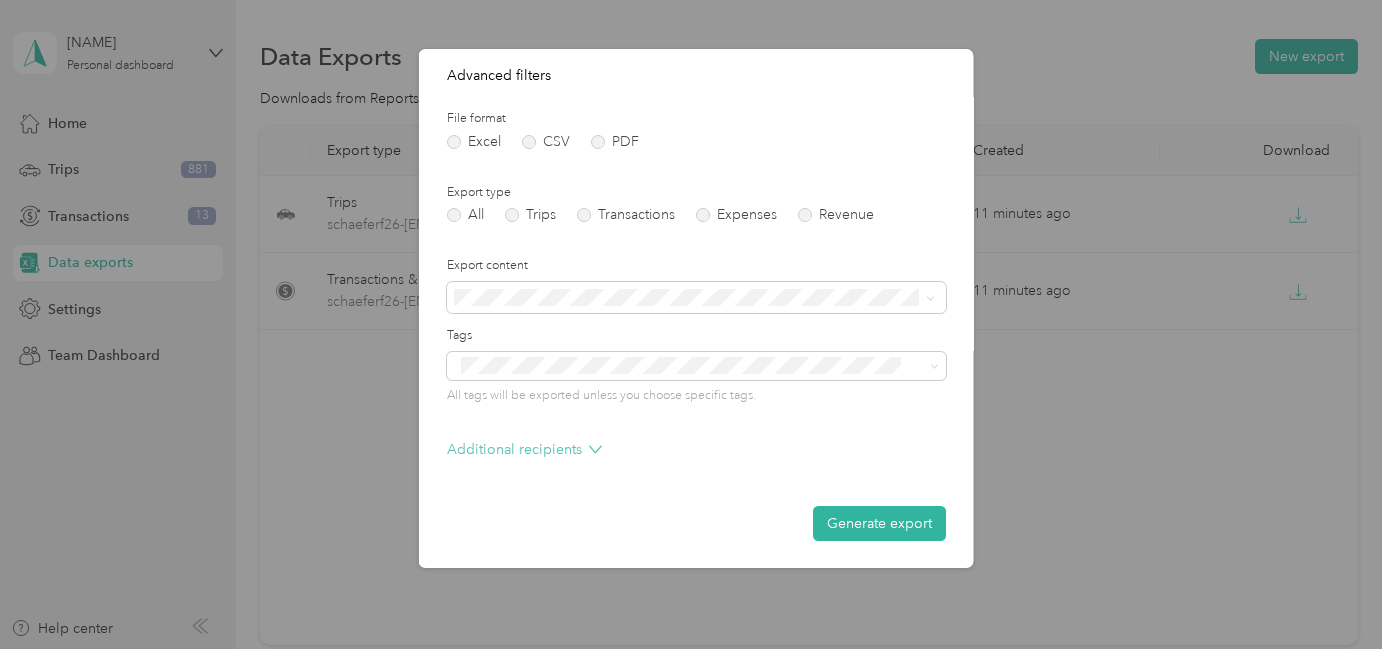 click 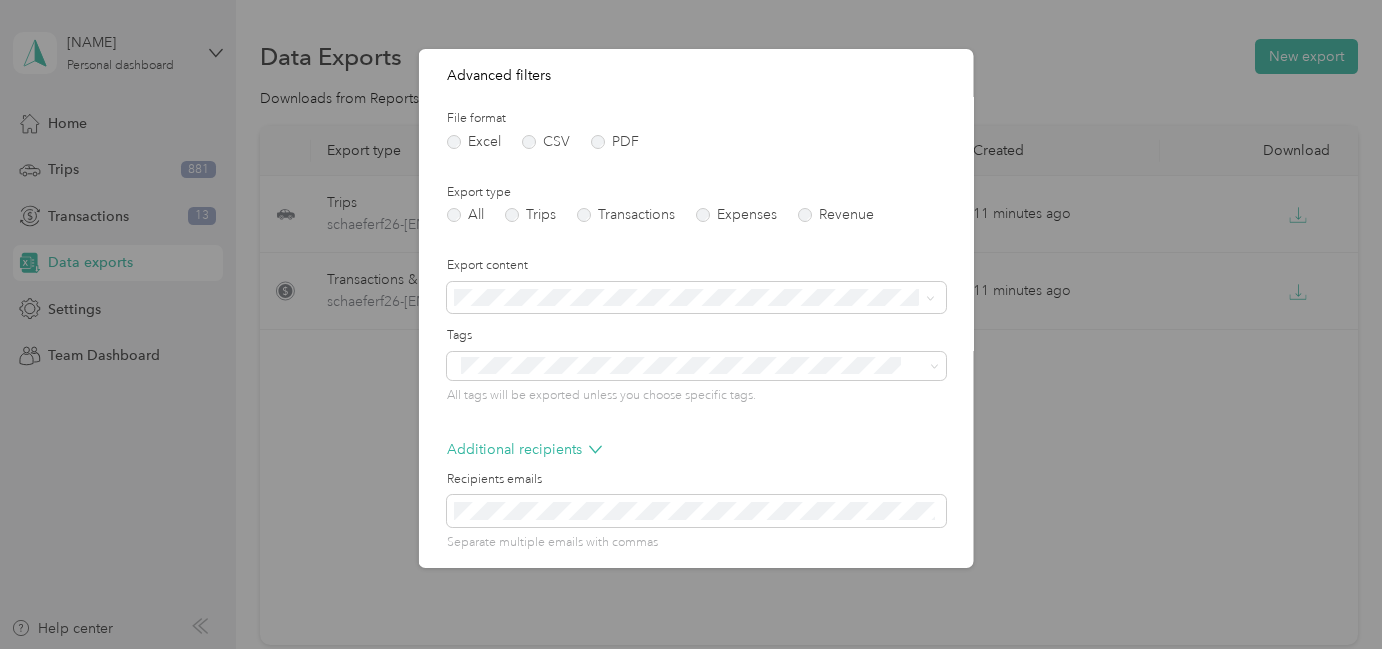click on "Date range   Purpose   Advanced filters   File format   Excel CSV PDF Export type   All Trips Transactions Expenses Revenue Export content   Tags   All tags will be exported unless you choose specific tags. Additional recipients Recipients emails   Separate multiple emails with commas Generate export" at bounding box center (696, 266) 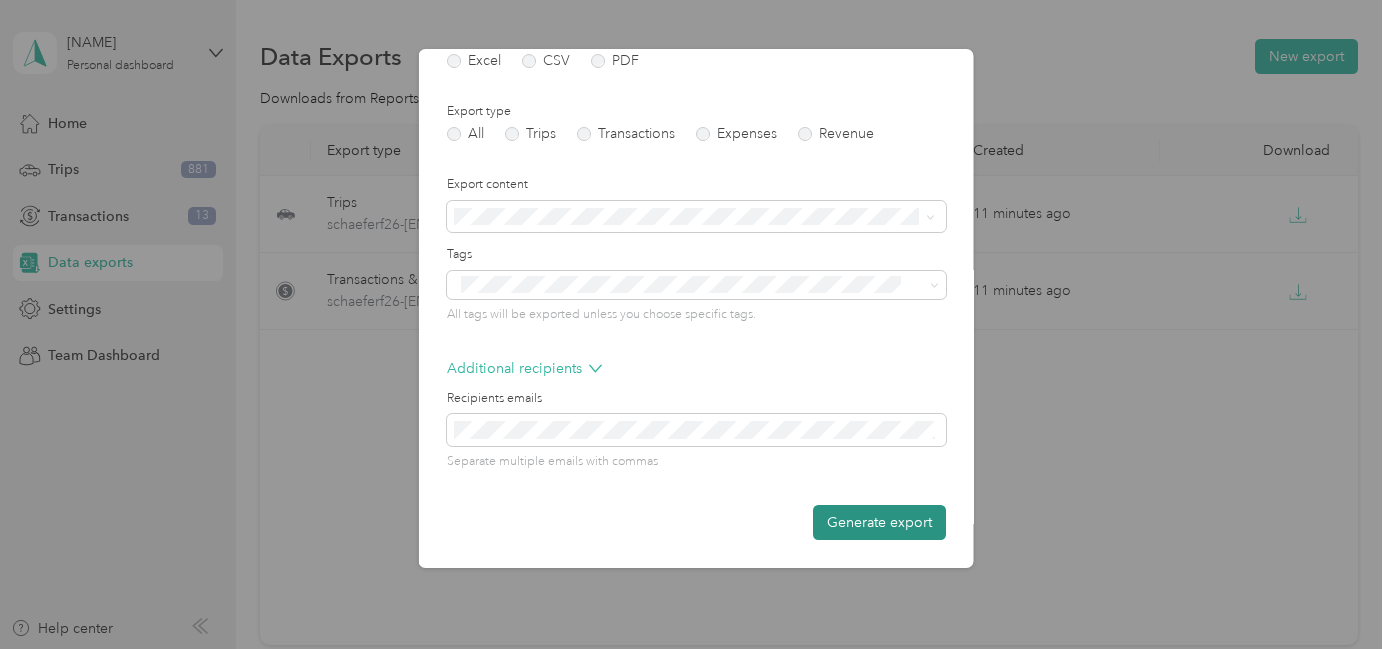 click on "Generate export" at bounding box center (879, 522) 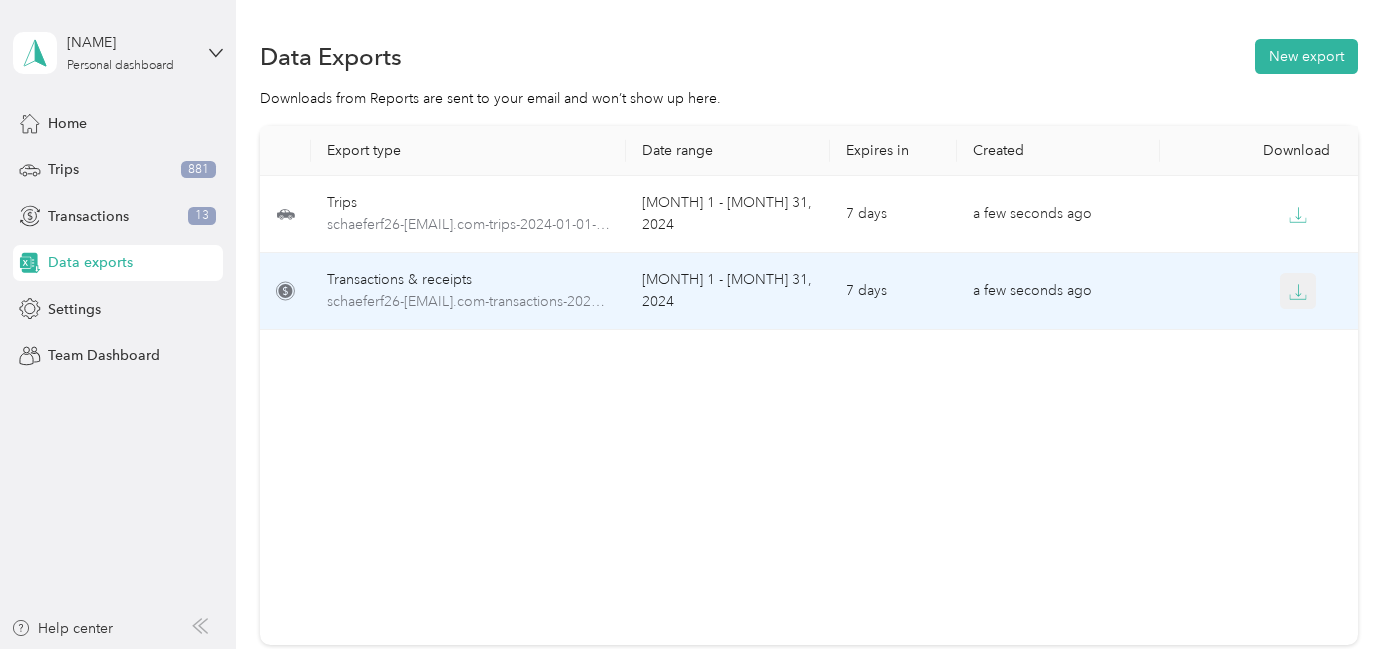 click 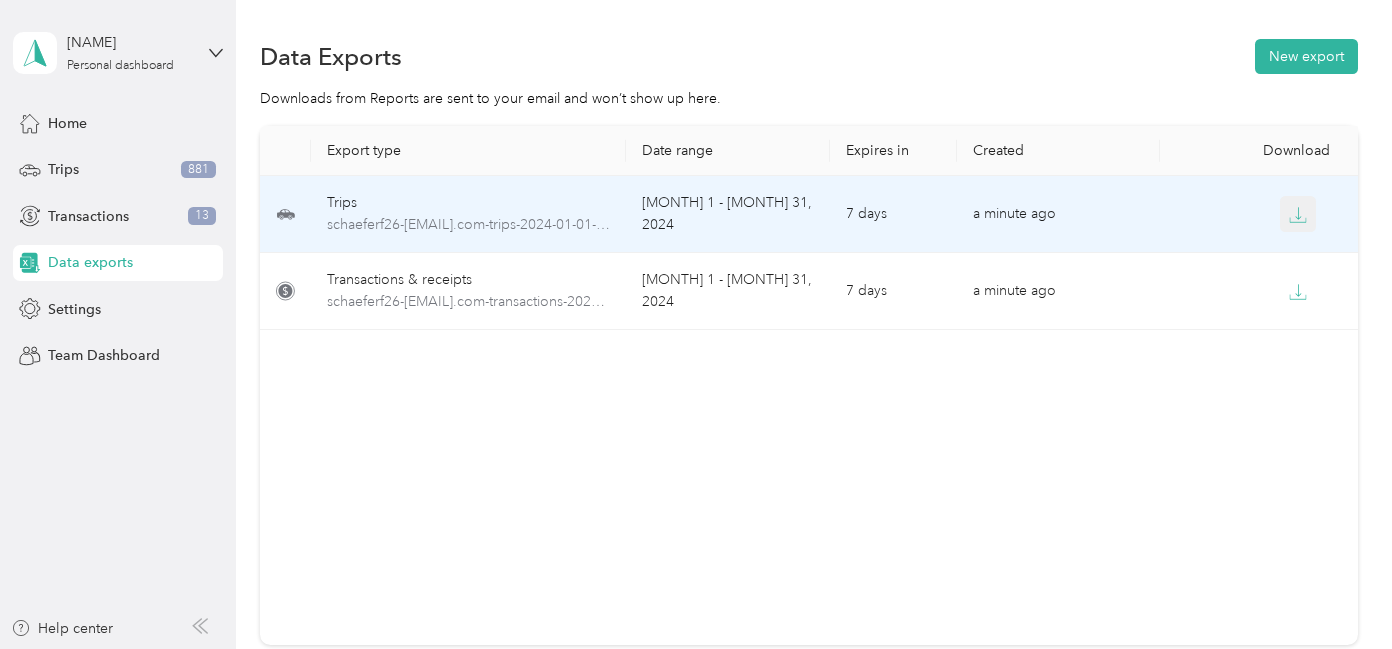 click 